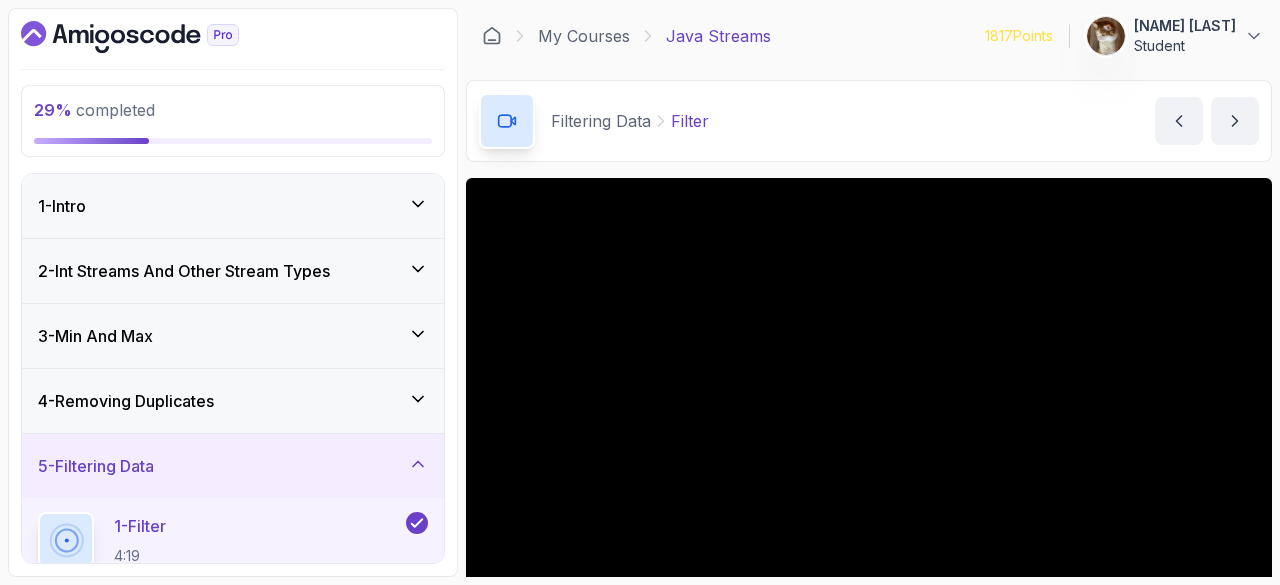 scroll, scrollTop: 0, scrollLeft: 0, axis: both 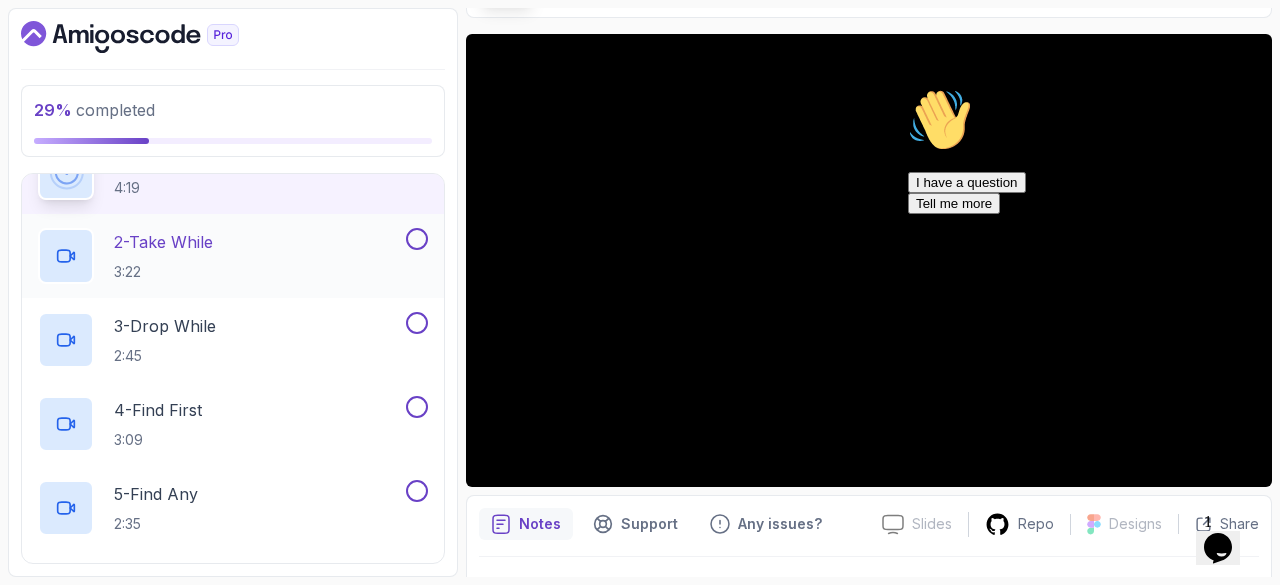 click on "3:22" at bounding box center (163, 272) 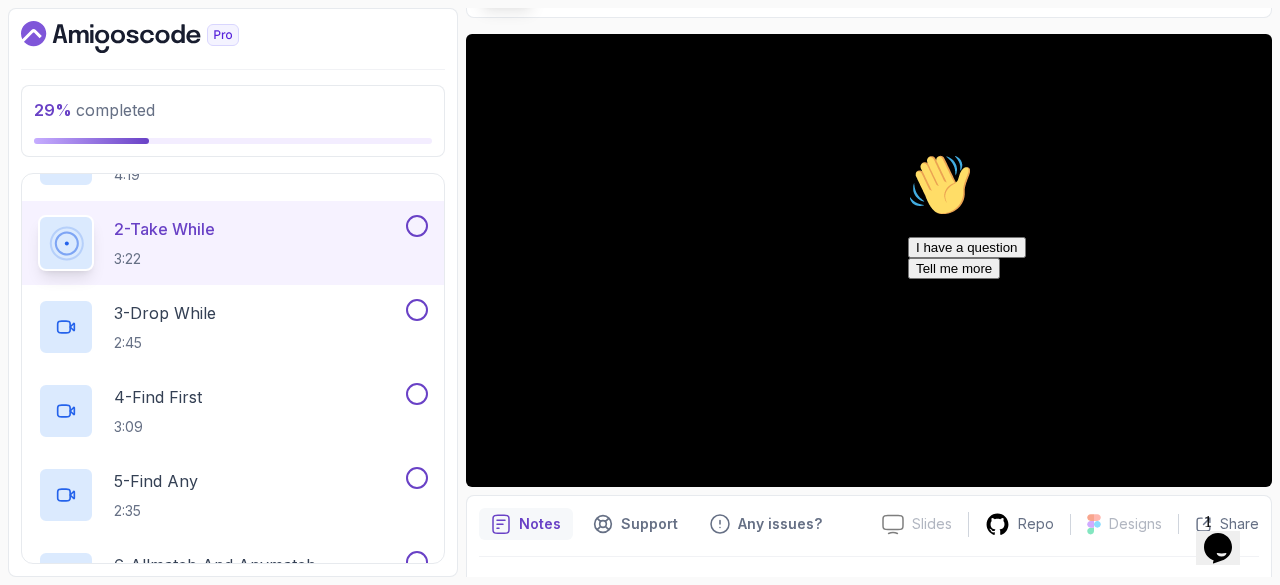 scroll, scrollTop: 292, scrollLeft: 0, axis: vertical 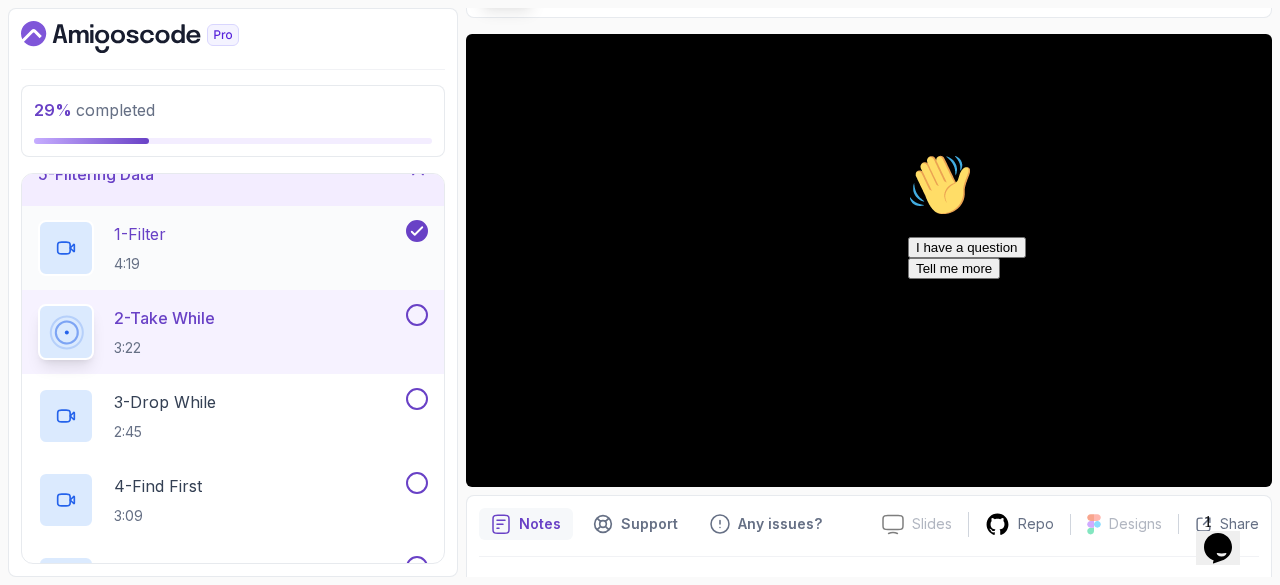 click on "1  -  Filter" at bounding box center (140, 234) 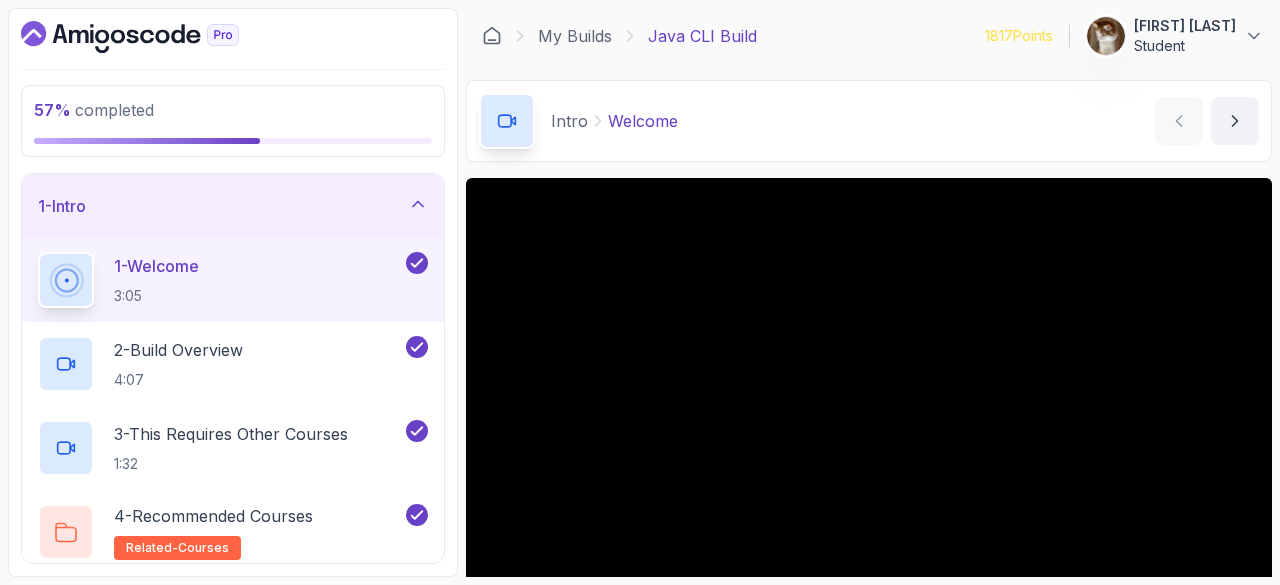 scroll, scrollTop: 0, scrollLeft: 0, axis: both 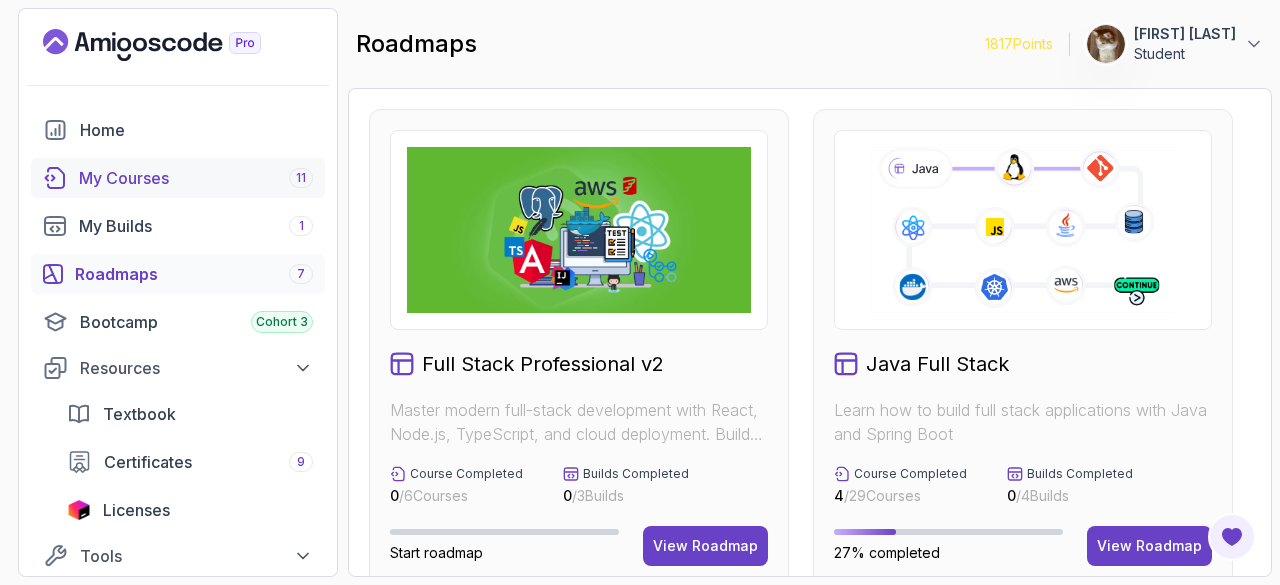 click on "My Courses 11" at bounding box center [196, 178] 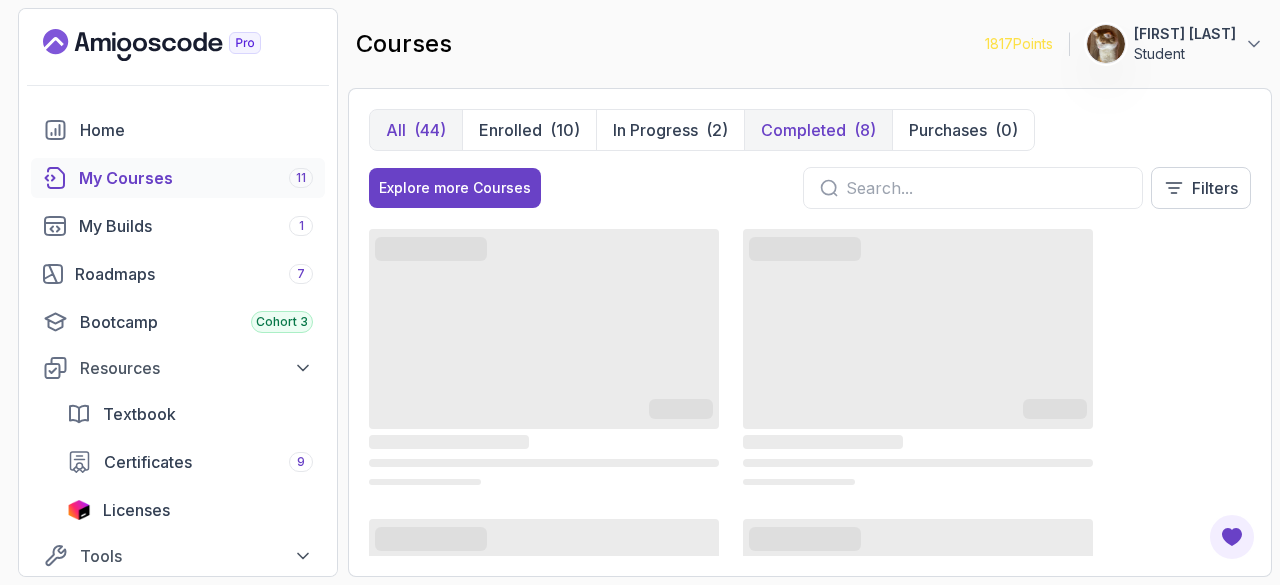 click on "Completed" at bounding box center [803, 130] 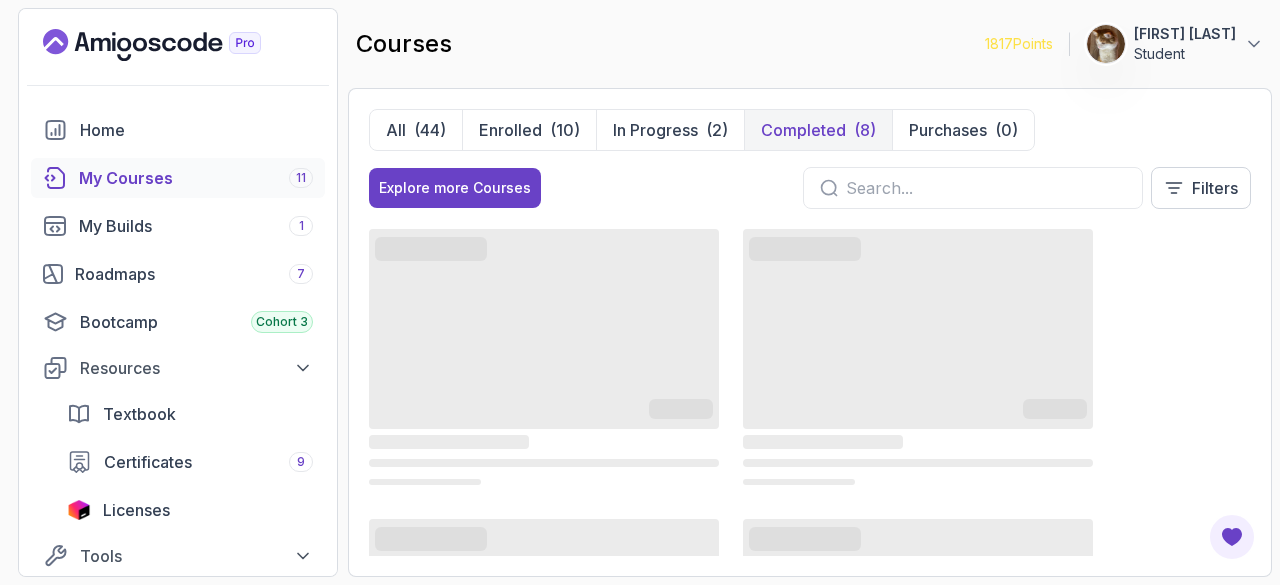 type 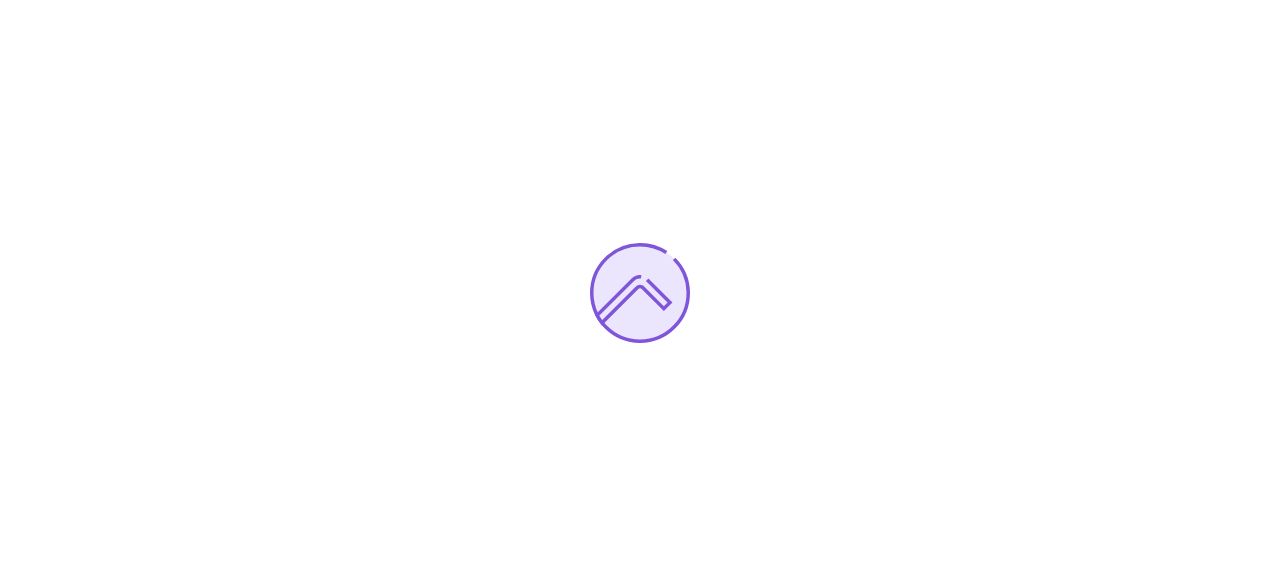 scroll, scrollTop: 0, scrollLeft: 0, axis: both 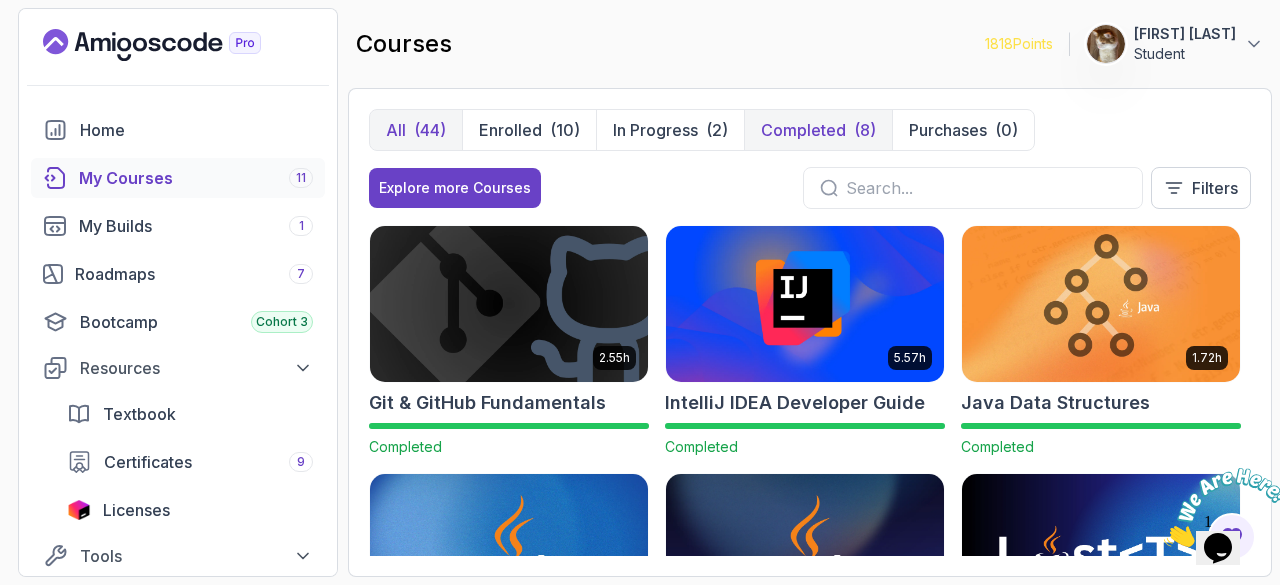 click on "Completed (8)" at bounding box center (818, 130) 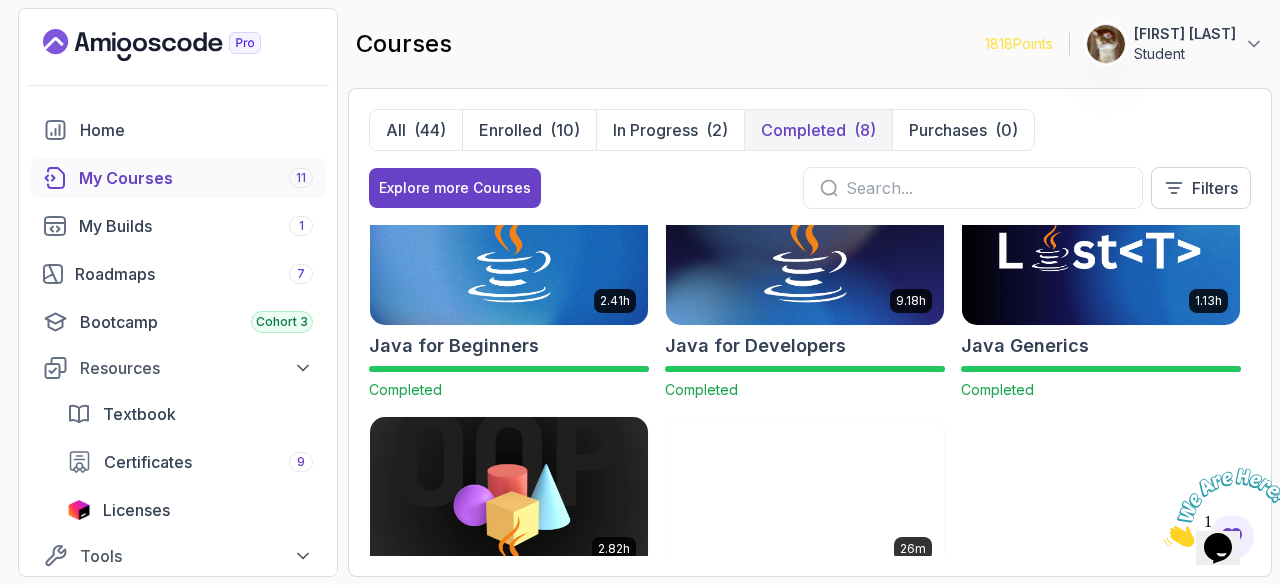 scroll, scrollTop: 417, scrollLeft: 0, axis: vertical 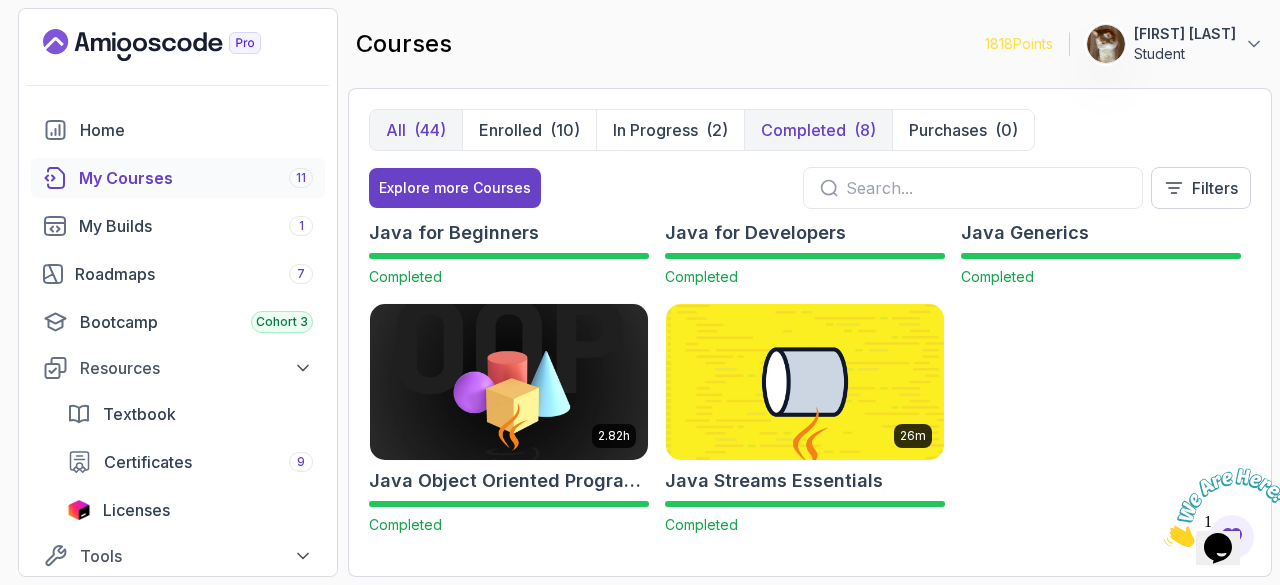 click on "All (44)" at bounding box center (416, 130) 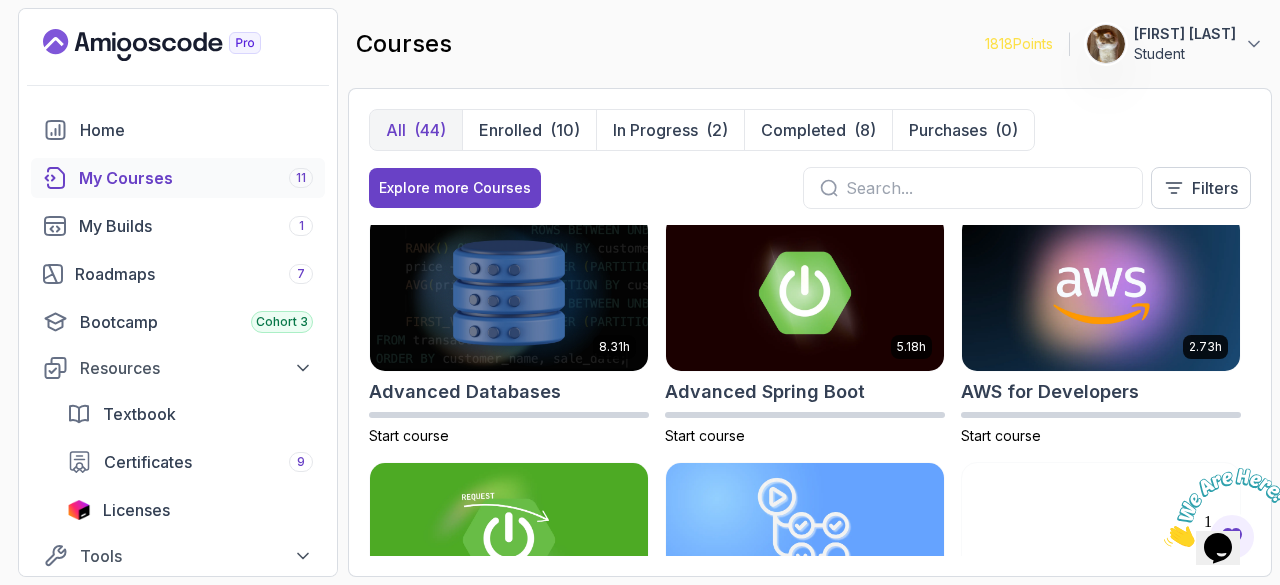 scroll, scrollTop: 0, scrollLeft: 0, axis: both 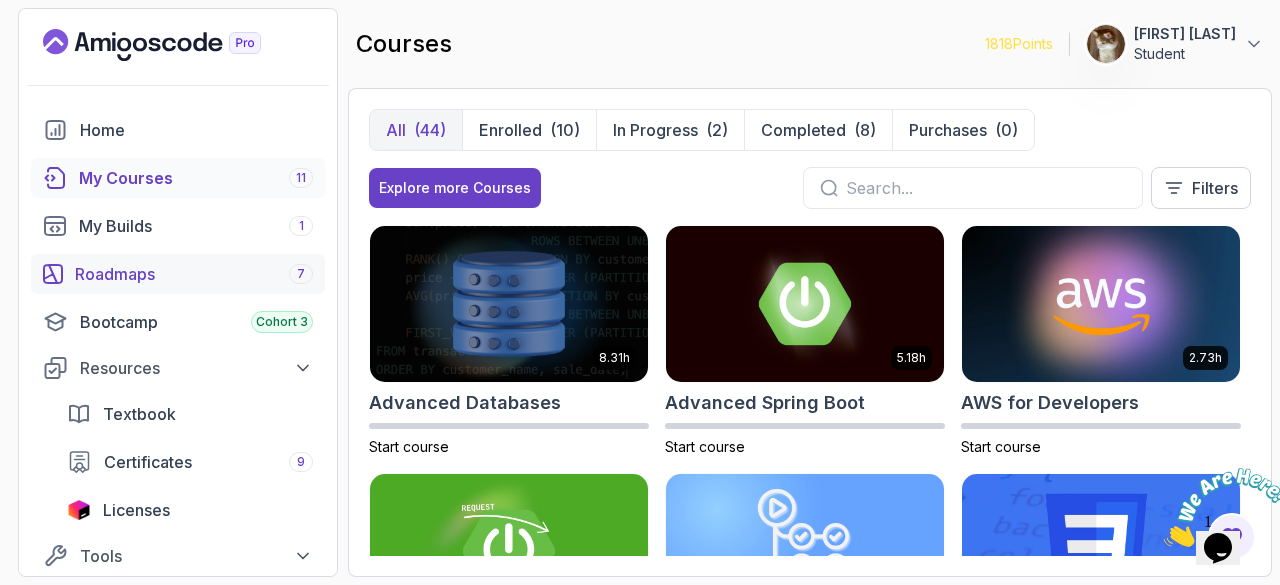 click on "Roadmaps 7" at bounding box center [194, 274] 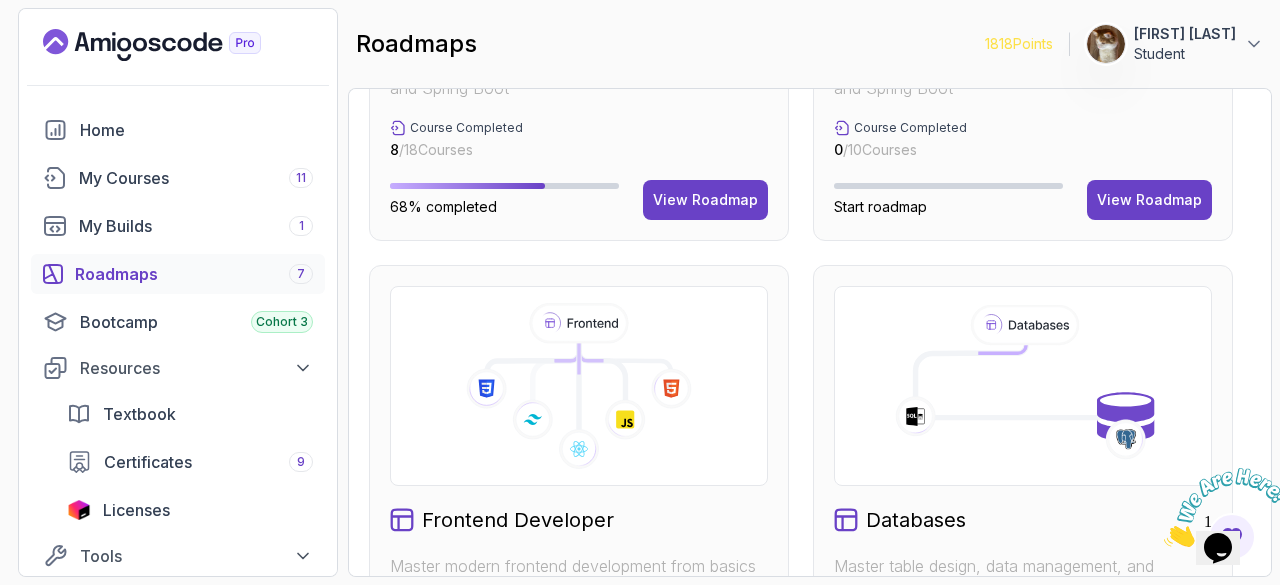 scroll, scrollTop: 850, scrollLeft: 0, axis: vertical 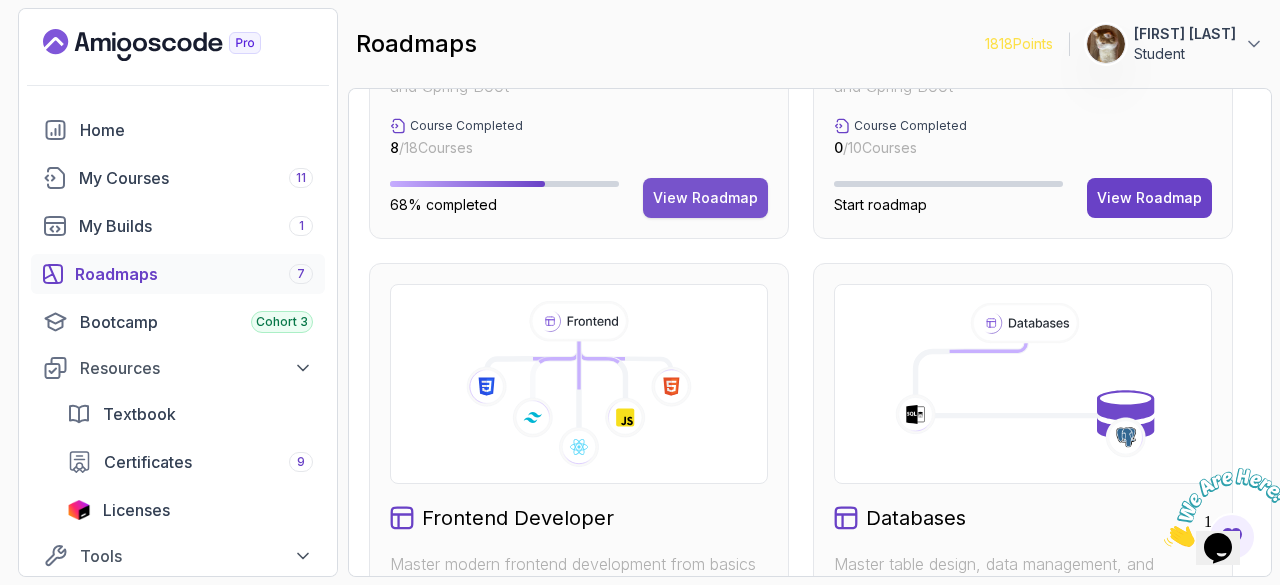 click on "View Roadmap" at bounding box center [705, 198] 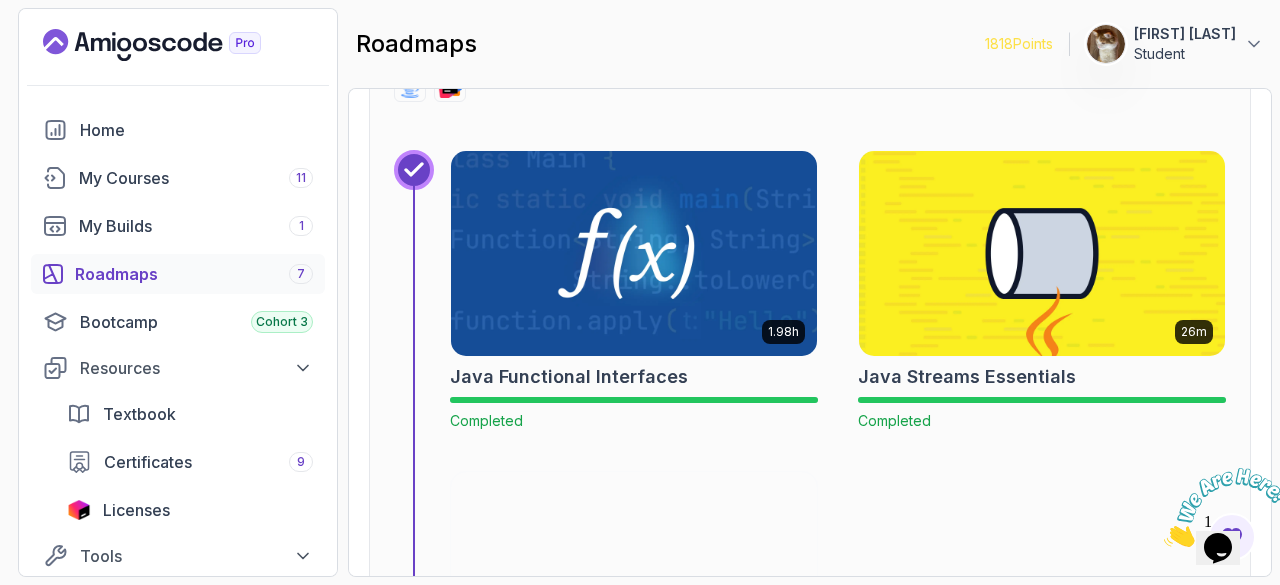 scroll, scrollTop: 7692, scrollLeft: 0, axis: vertical 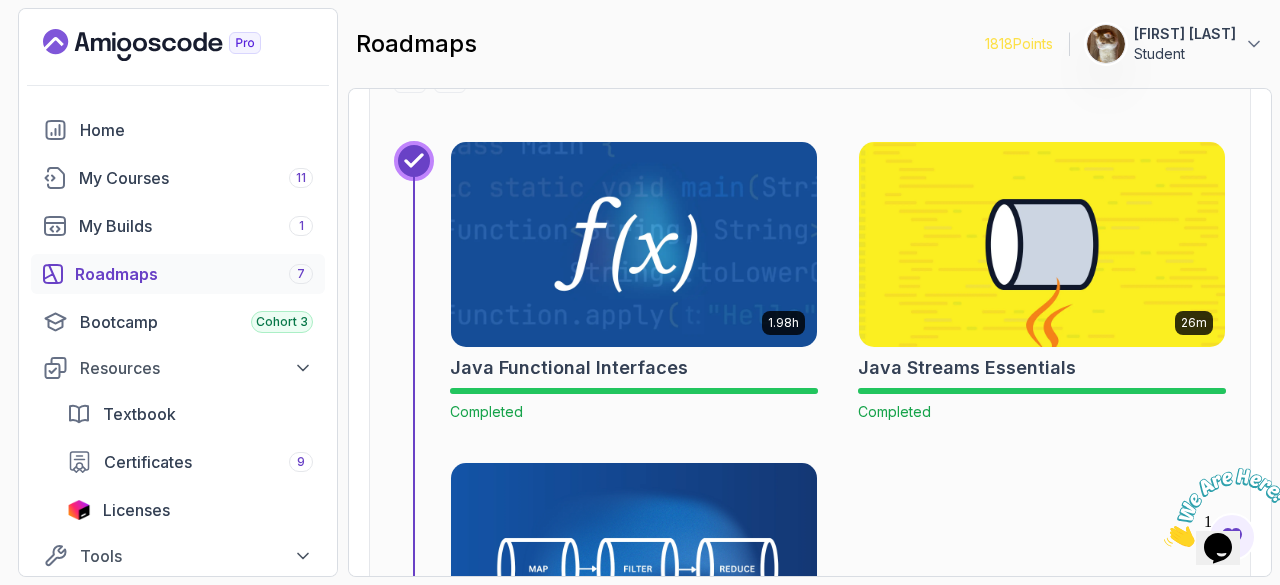 click at bounding box center [634, 244] 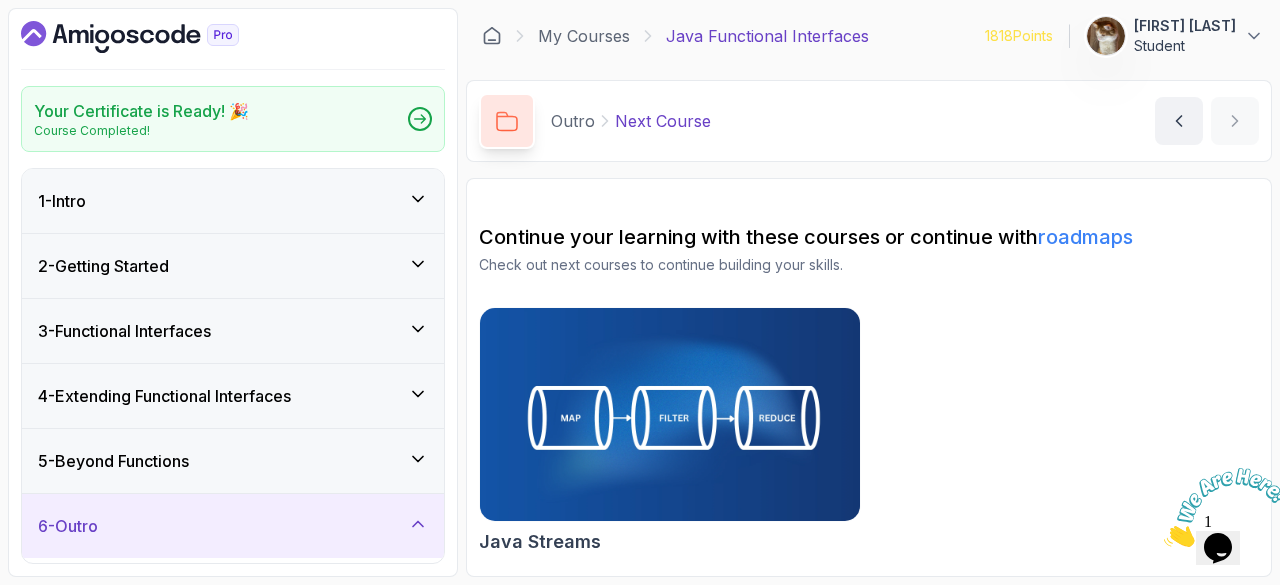 click on "3  -  Functional Interfaces" at bounding box center [233, 331] 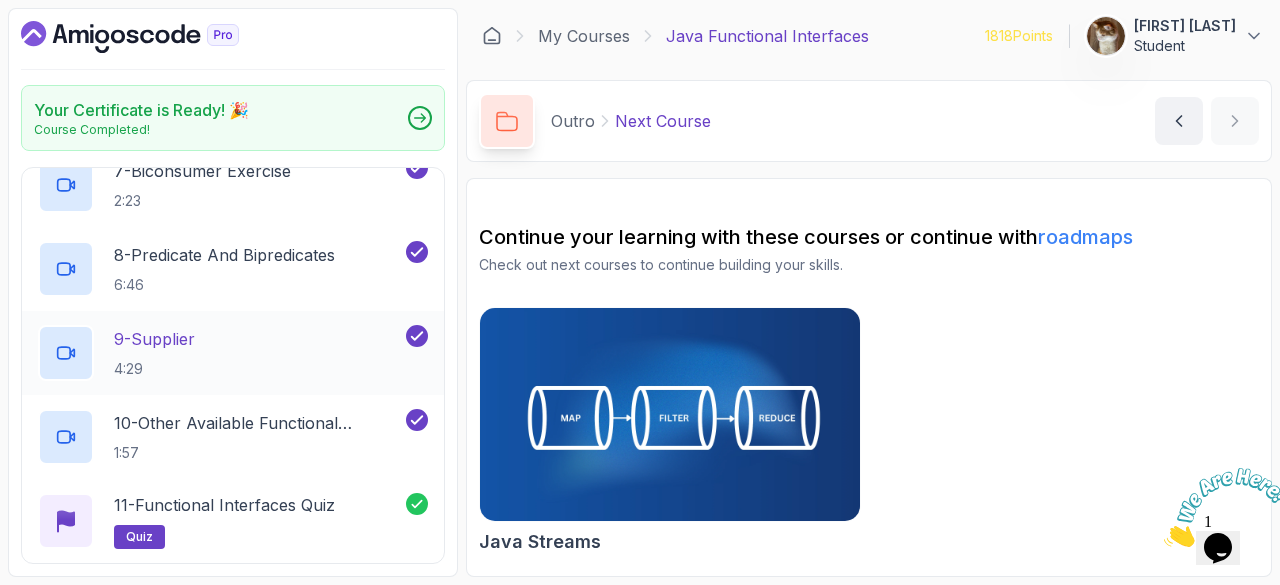 scroll, scrollTop: 690, scrollLeft: 0, axis: vertical 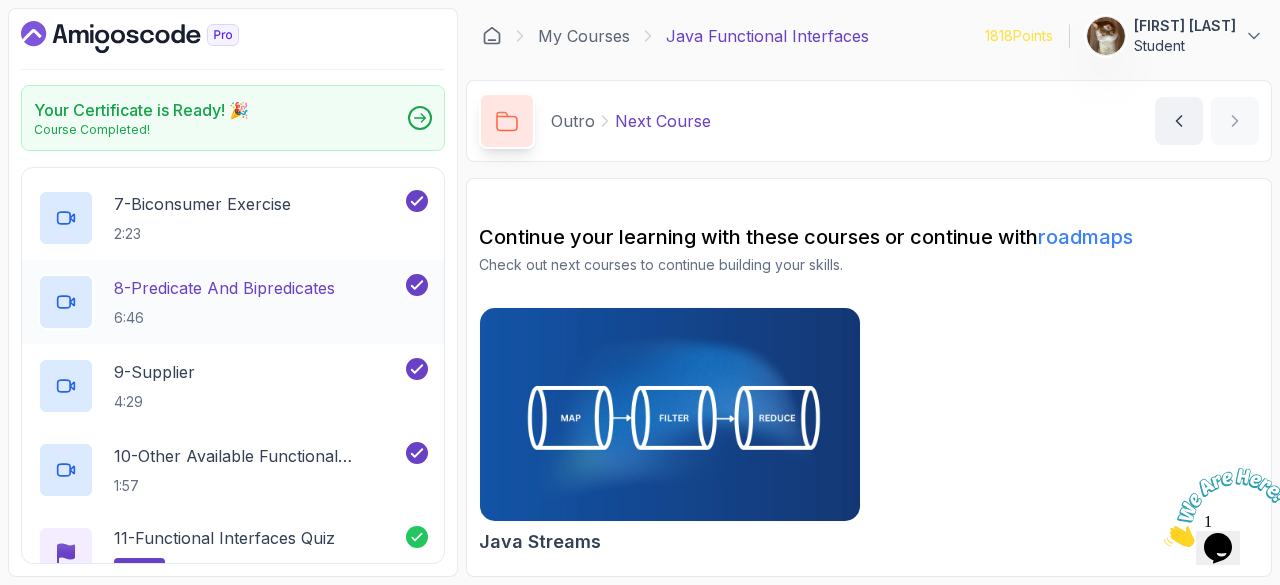 click on "8  -  Predicate And Bipredicates" at bounding box center [224, 288] 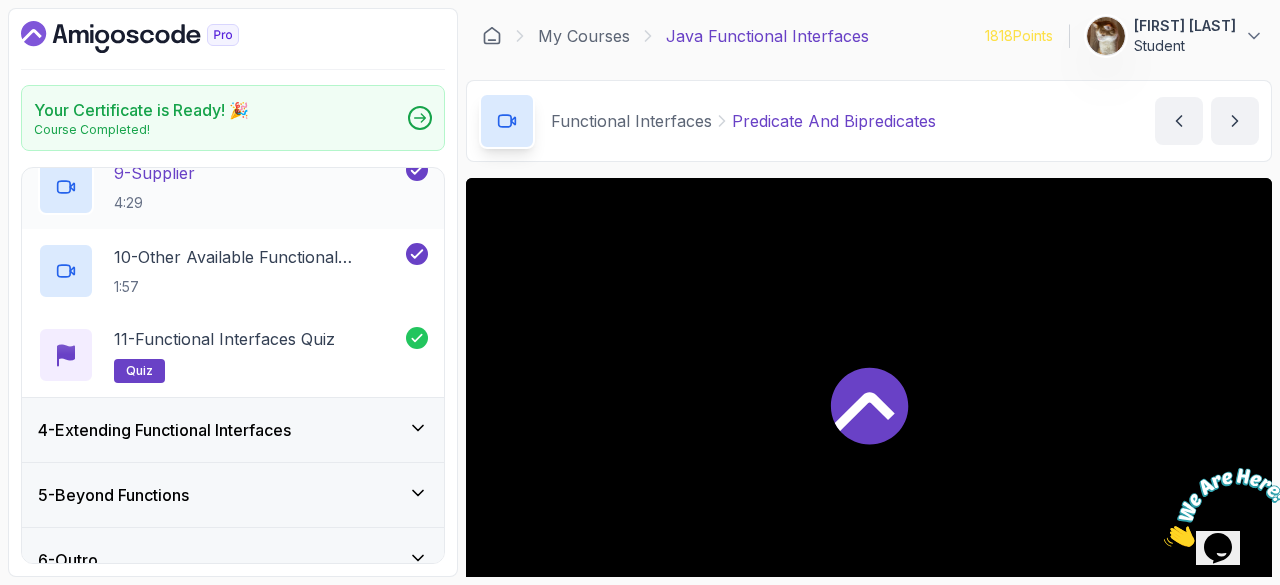 scroll, scrollTop: 914, scrollLeft: 0, axis: vertical 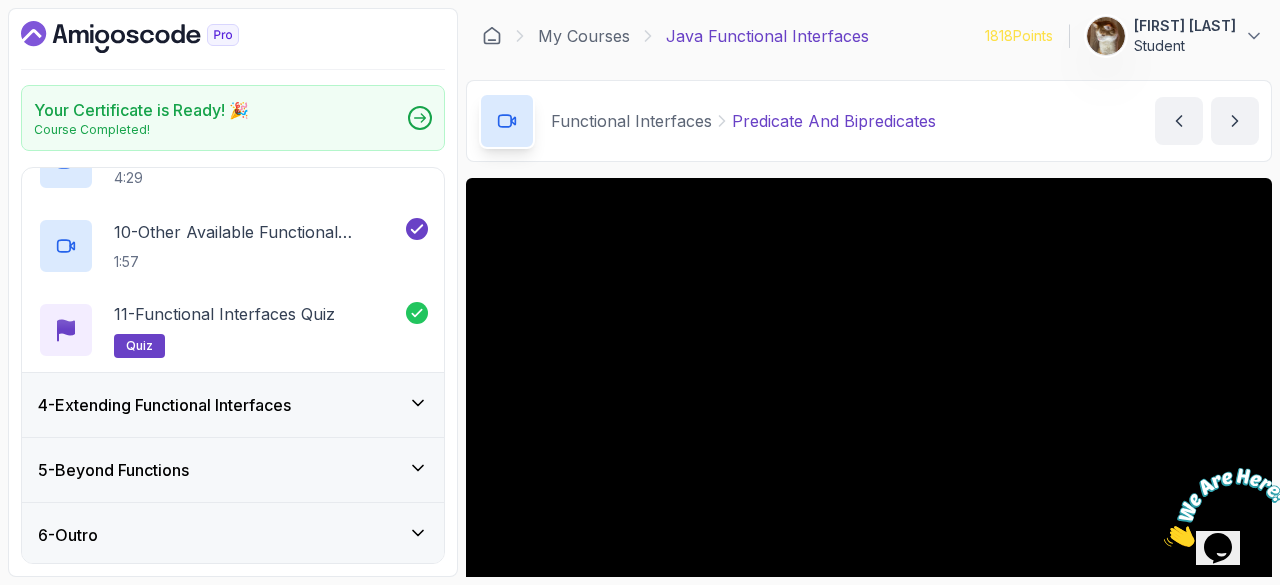 drag, startPoint x: 326, startPoint y: 371, endPoint x: 350, endPoint y: 412, distance: 47.507893 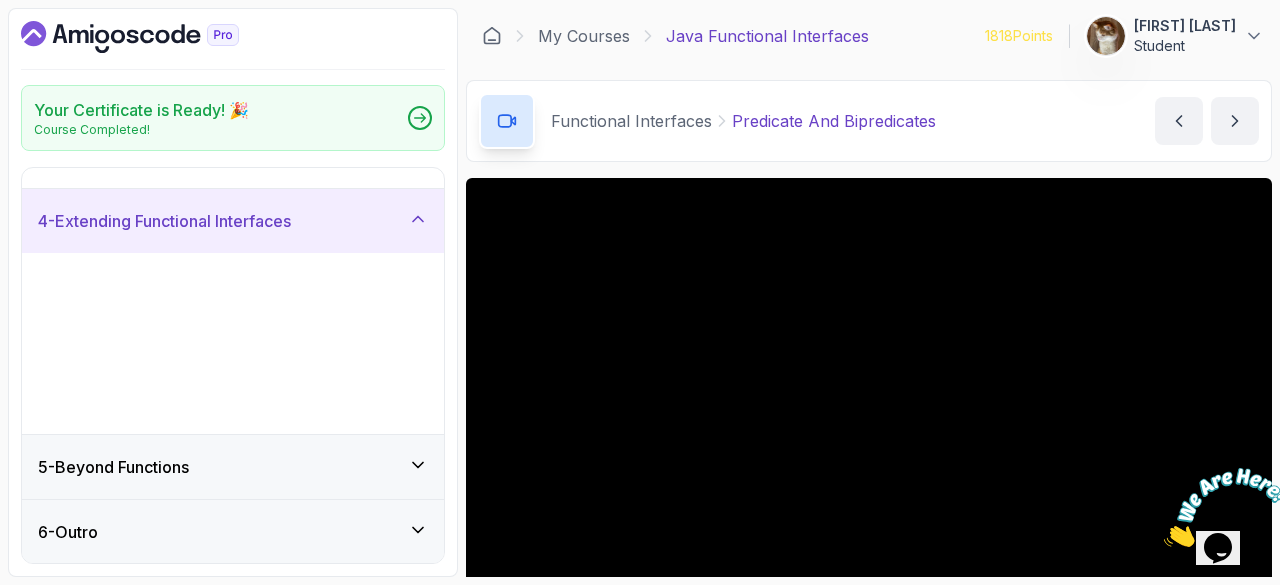 scroll, scrollTop: 0, scrollLeft: 0, axis: both 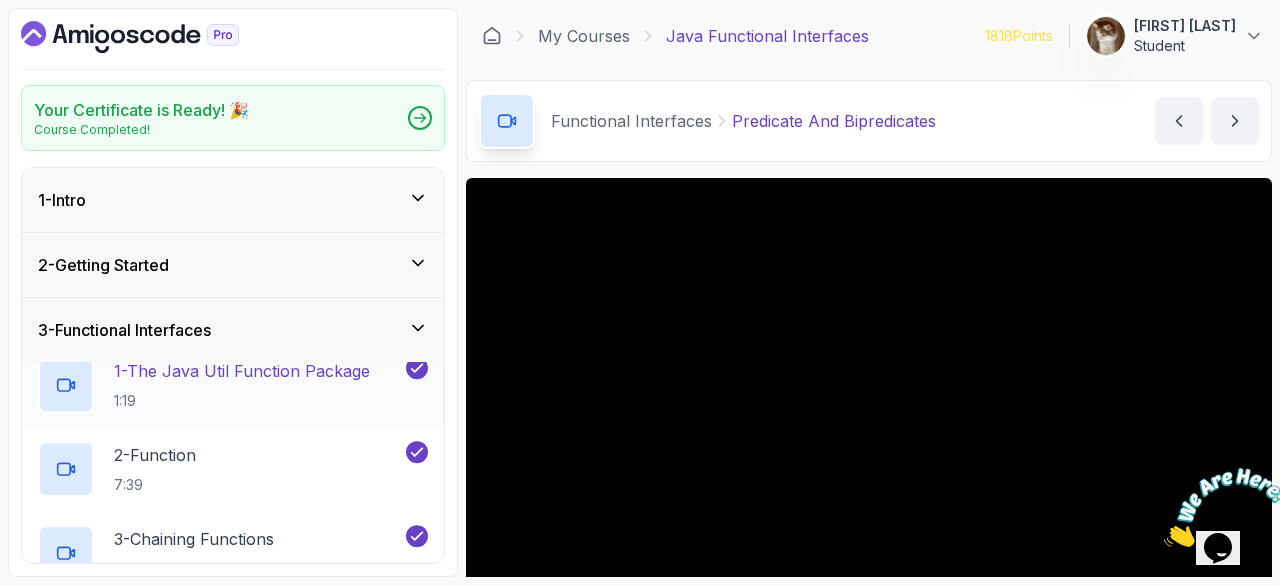 click on "1  -  Intro 2  -  Getting Started 3  -  Functional Interfaces 1  -  The Java Util Function Package 1:19 2  -  Function 7:39 3  -  Chaining Functions 4:00 4  -  BiFunction 7:19 5  -  Consumer 4:35 6  -  Exercise 1:52 7  -  Biconsumer Exercise 2:23 8  -  Predicate And Bipredicates 6:46 9  -  Supplier 4:29 10  -  Other Available Functional Interfaces 1:57 11  -  Functional Interfaces Quiz quiz 4  -  Extending Functional Interfaces 1  -  Extending Functional Interfaces 6:41 2  -  Combinator Pattern 9:33 3  -  Using Combinator Pattern 6:35 4  -  Quiz quiz 5  -  Beyond Functions 6  -  Outro" at bounding box center [233, 365] 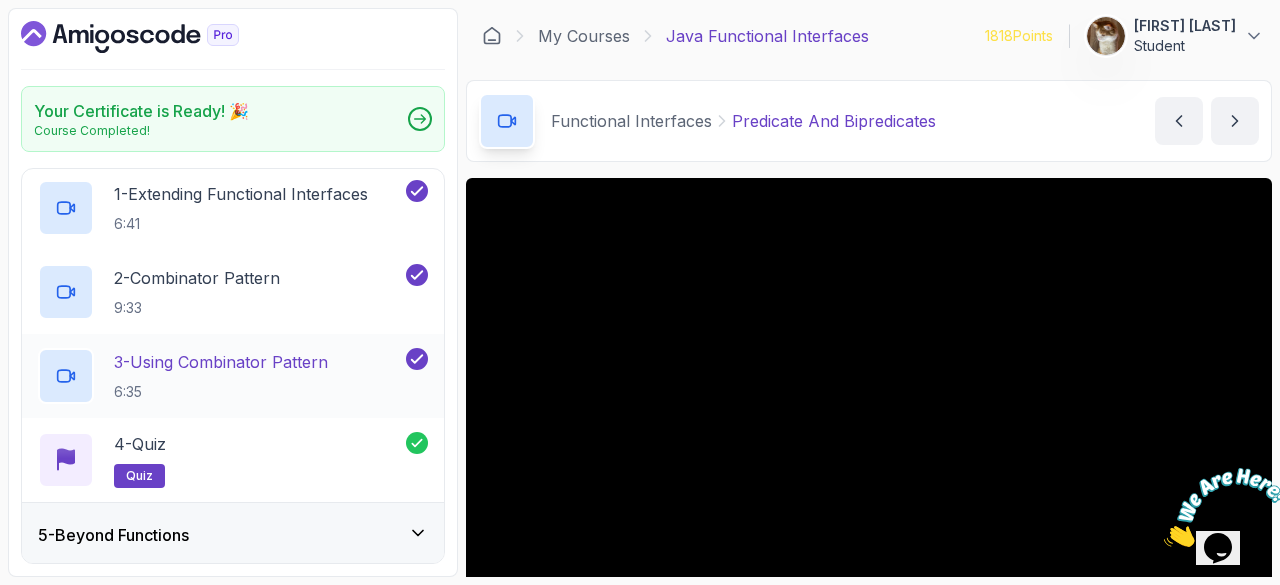 scroll, scrollTop: 326, scrollLeft: 0, axis: vertical 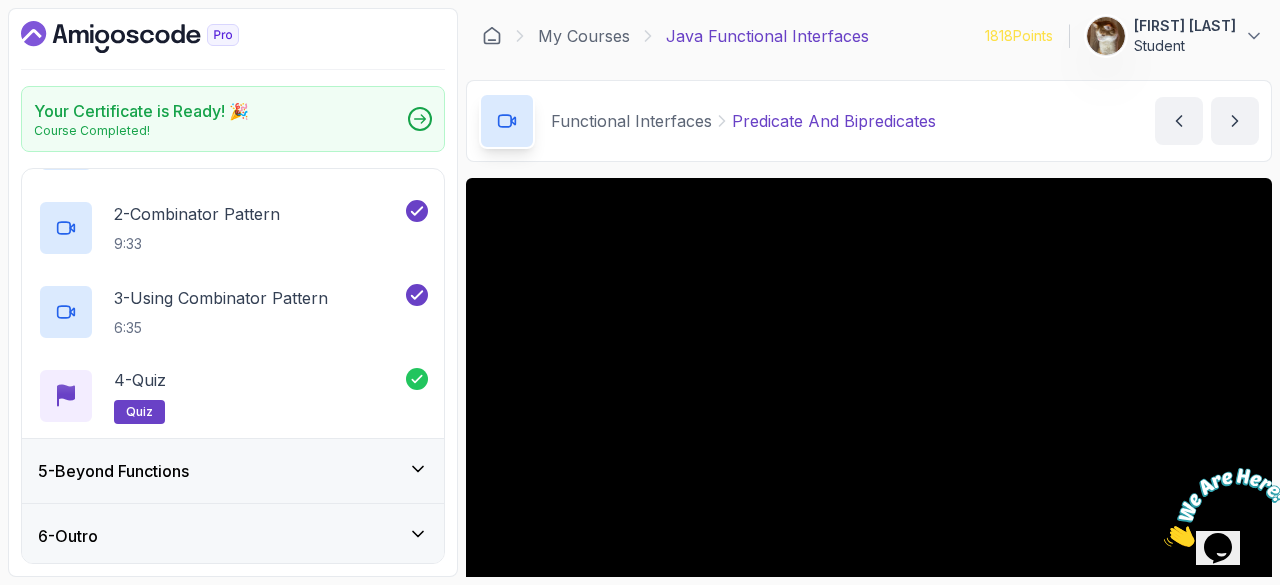 click on "5  -  Beyond Functions" at bounding box center (233, 471) 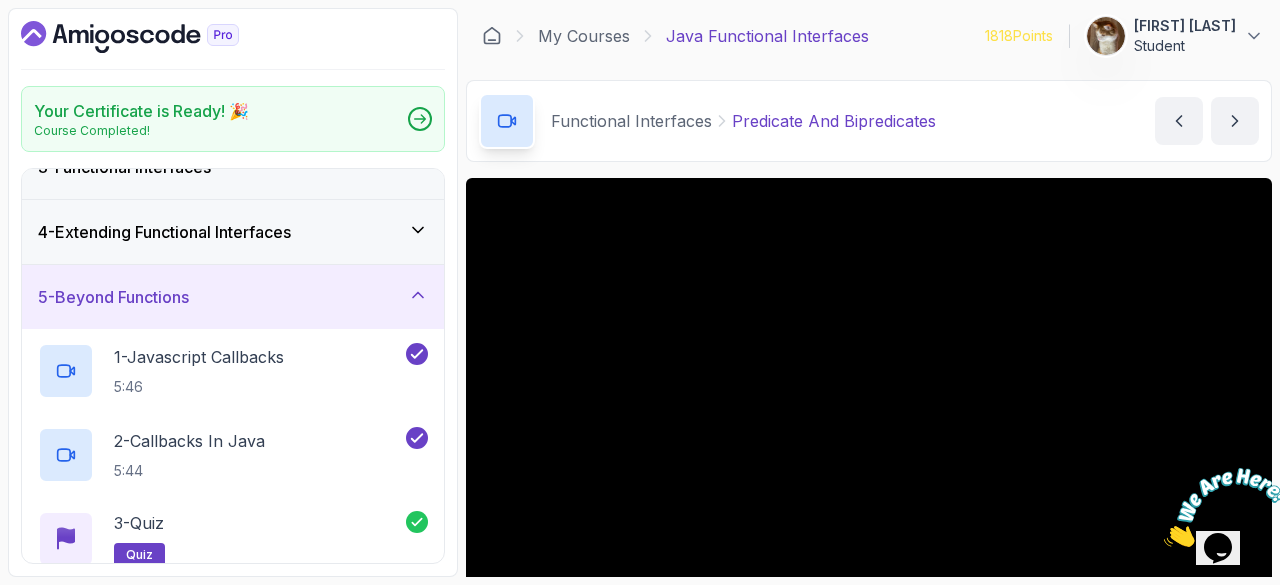 scroll, scrollTop: 242, scrollLeft: 0, axis: vertical 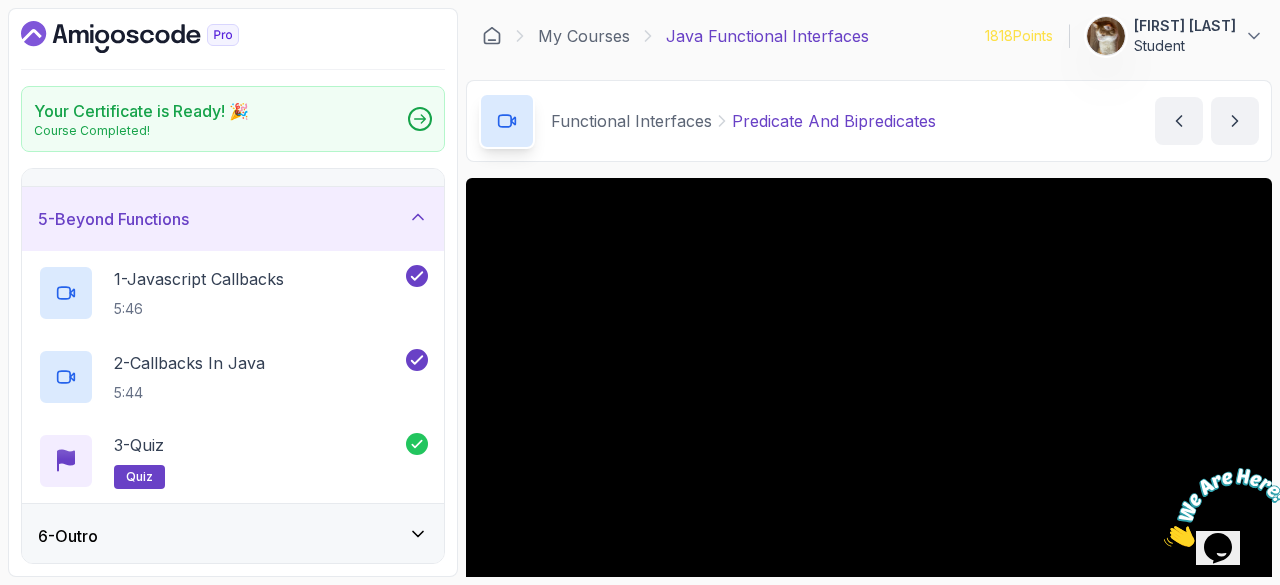 click on "5  -  Beyond Functions" at bounding box center (233, 219) 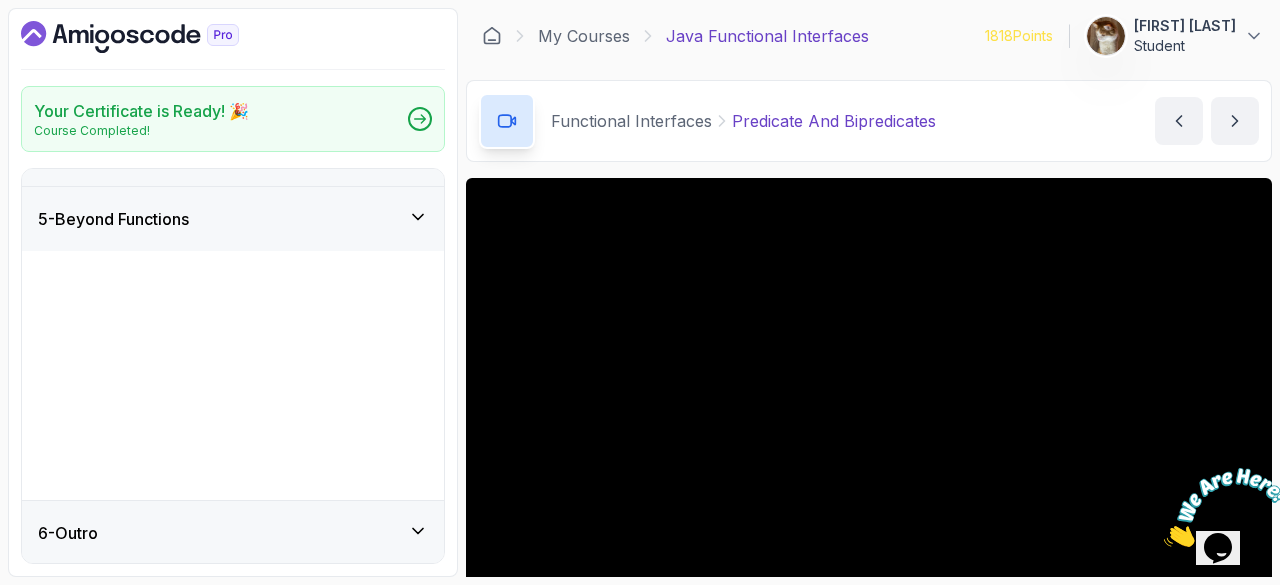 scroll, scrollTop: 0, scrollLeft: 0, axis: both 